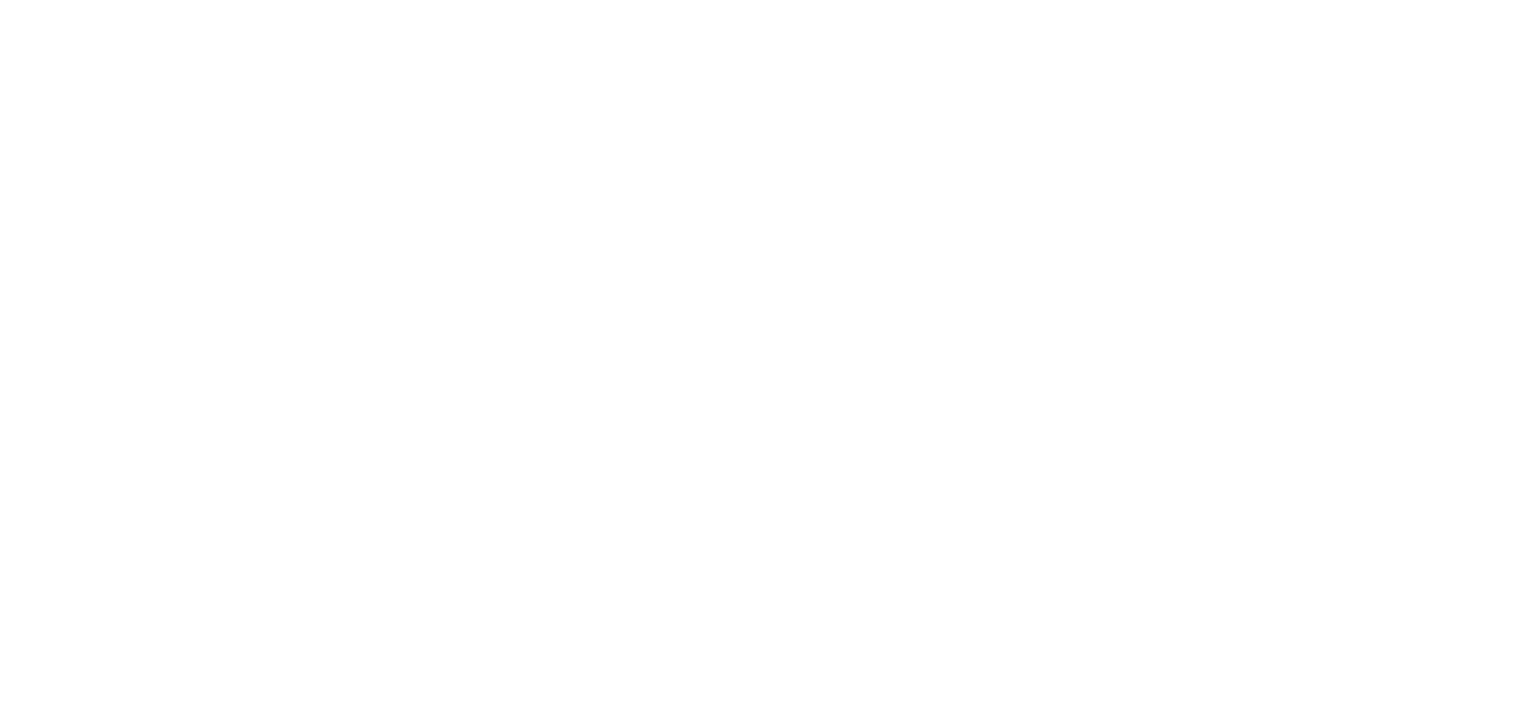 scroll, scrollTop: 0, scrollLeft: 0, axis: both 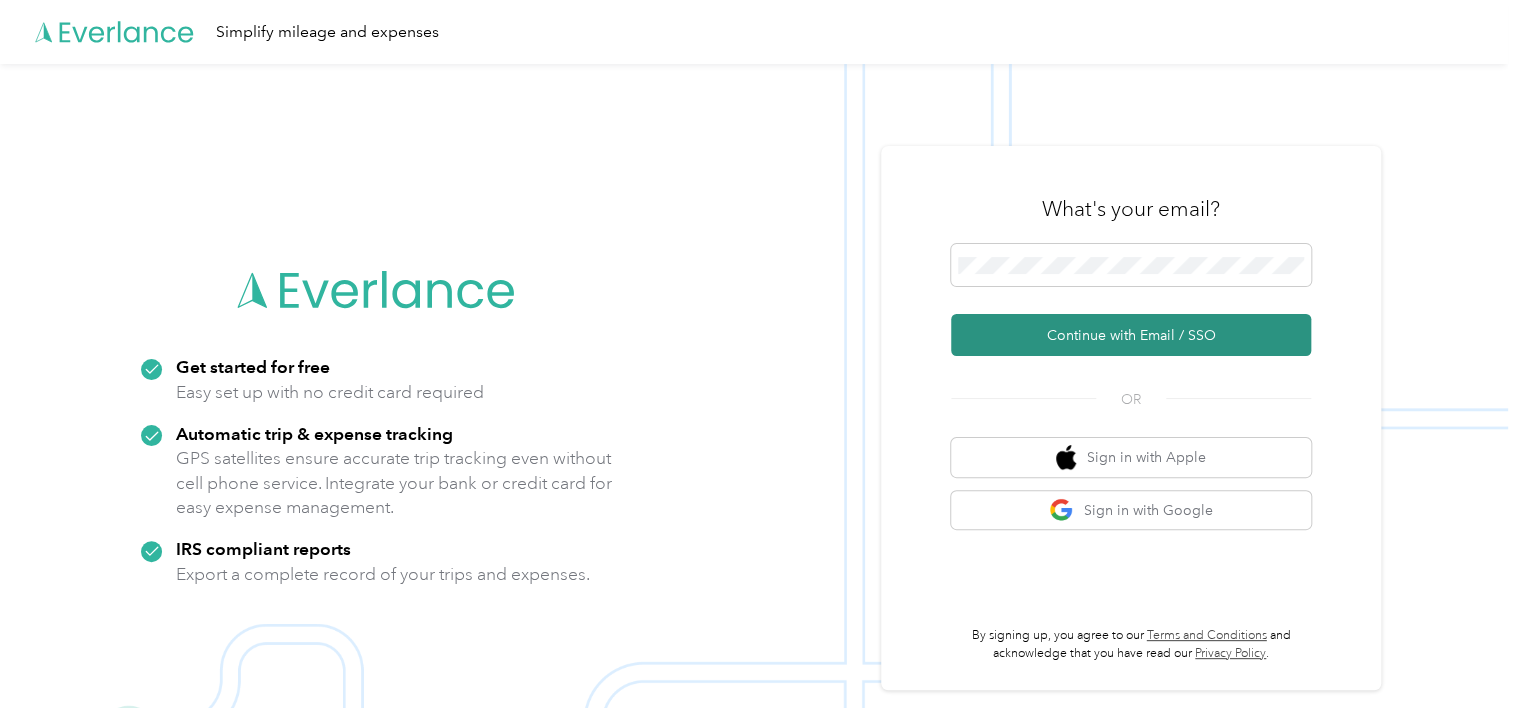 click on "Continue with Email / SSO" at bounding box center [1131, 335] 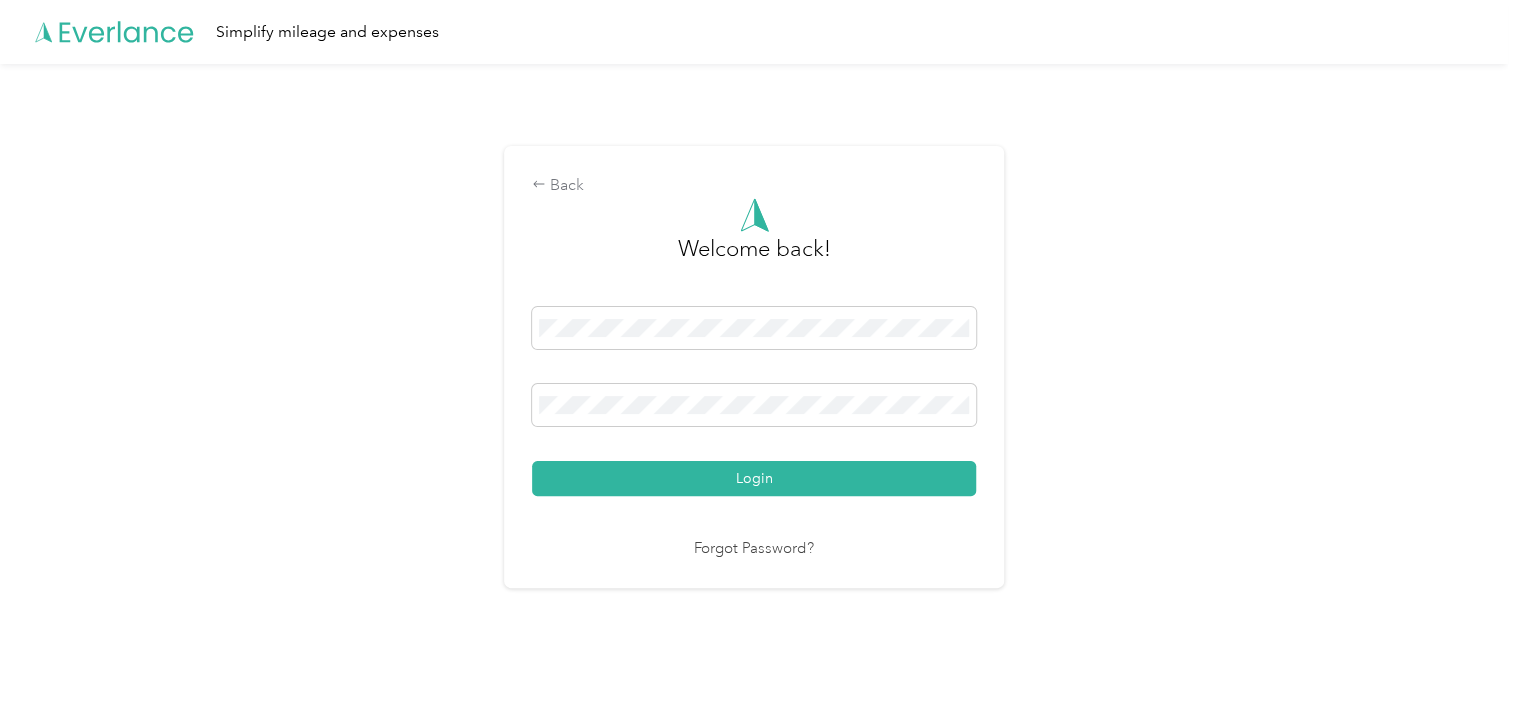 click on "Login" at bounding box center [754, 478] 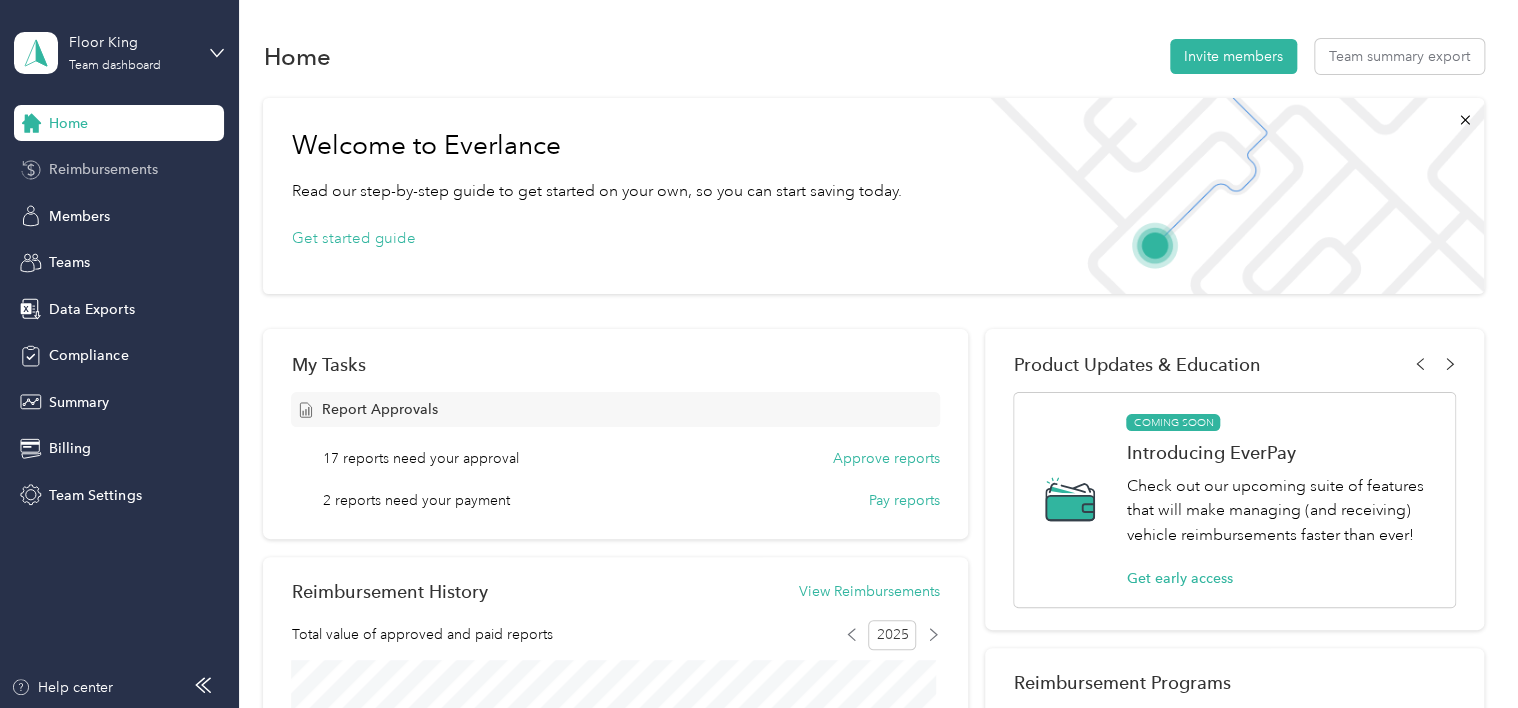 click on "Reimbursements" at bounding box center [119, 170] 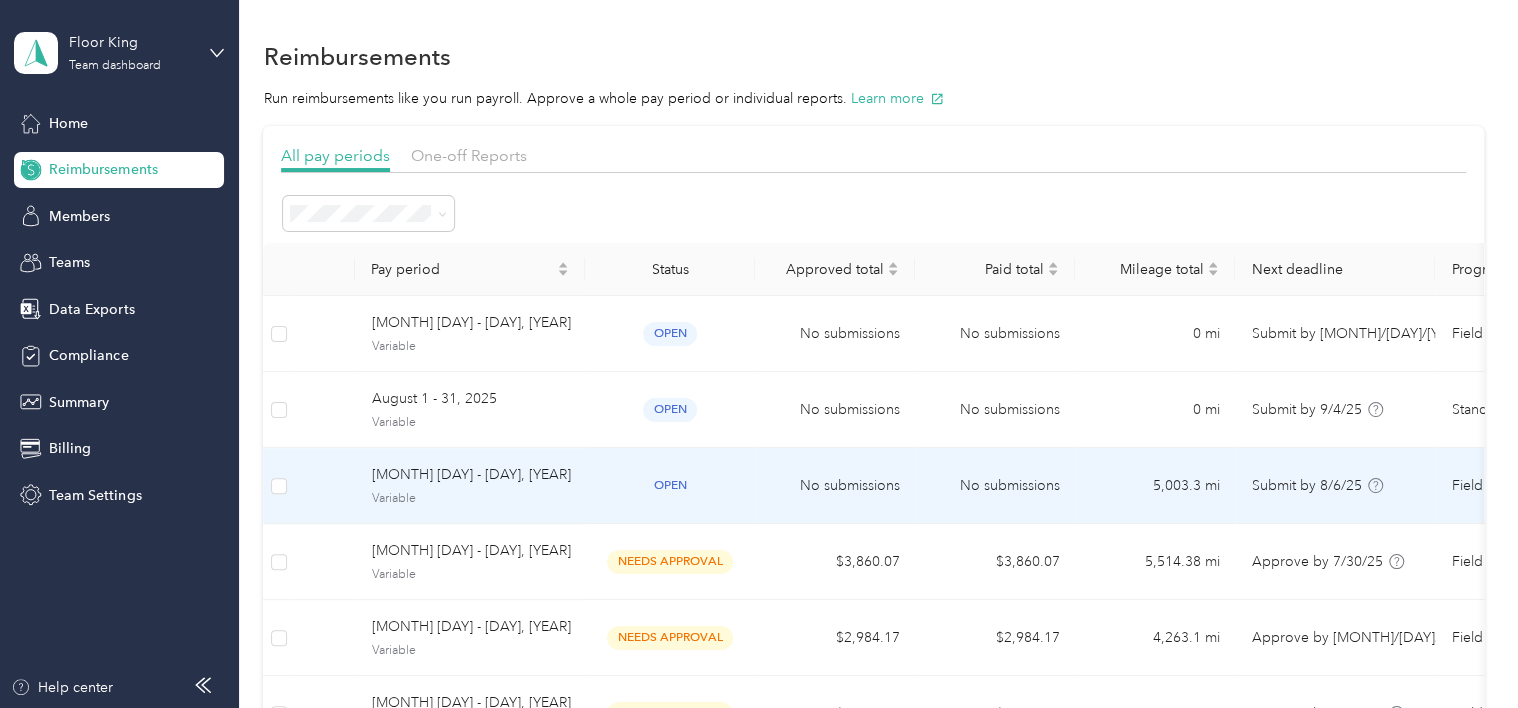 click on "No submissions" at bounding box center [835, 486] 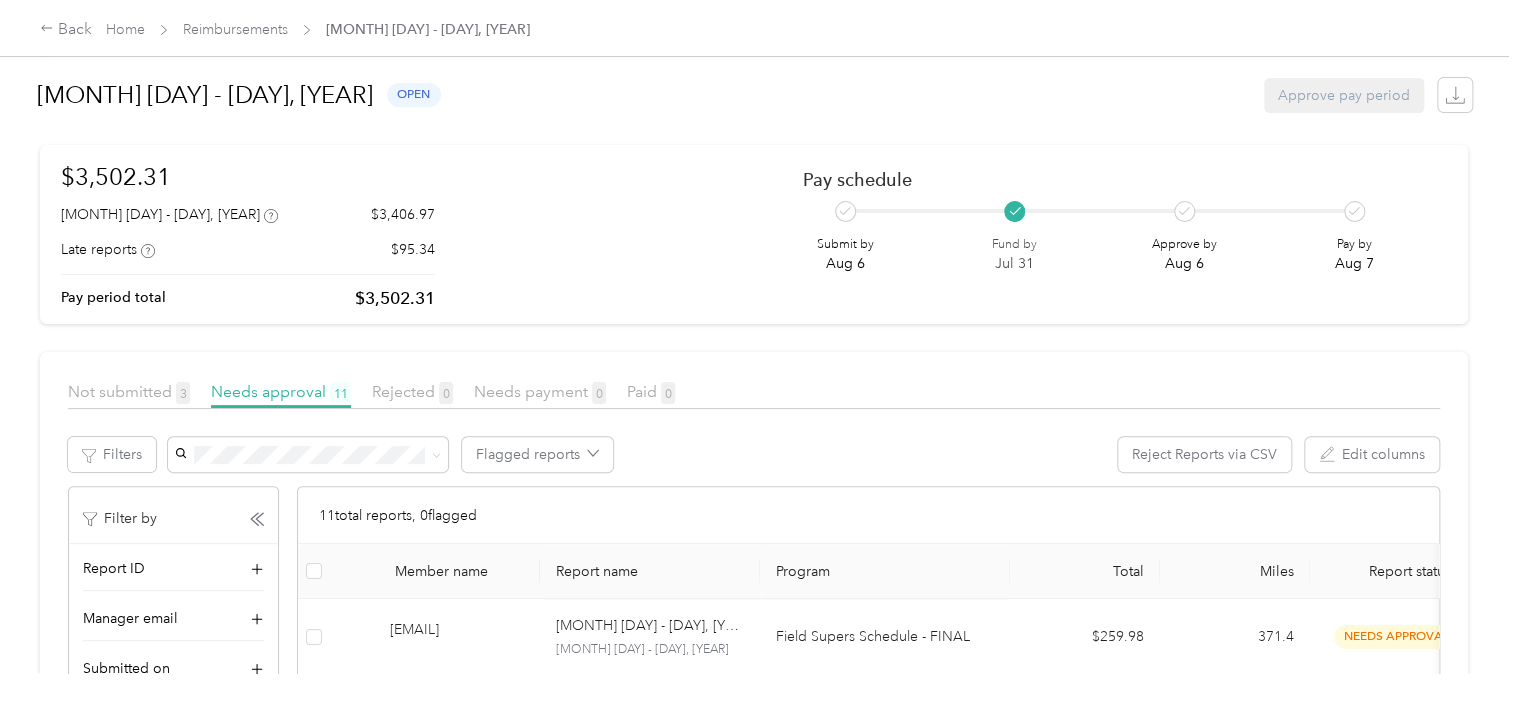 scroll, scrollTop: 152, scrollLeft: 0, axis: vertical 